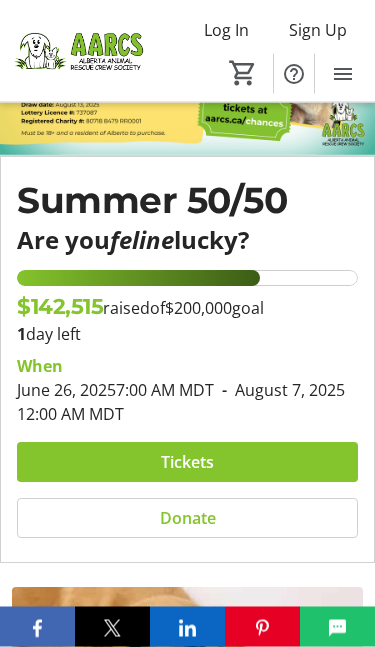 scroll, scrollTop: 166, scrollLeft: 0, axis: vertical 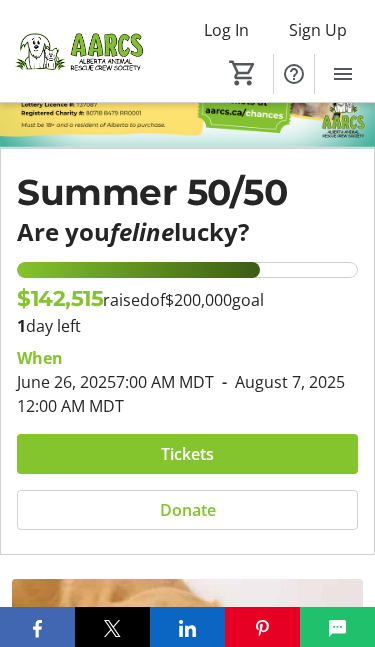 click at bounding box center (187, 454) 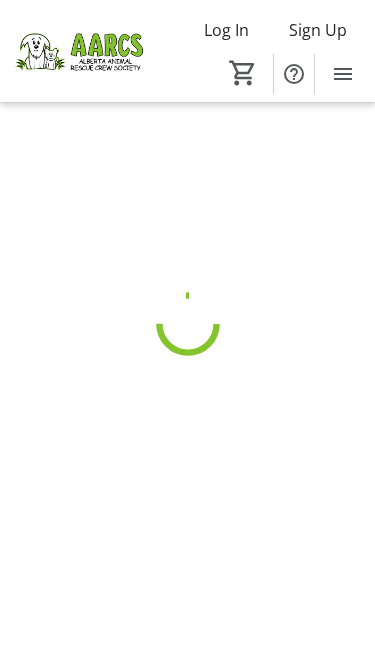 scroll, scrollTop: 0, scrollLeft: 0, axis: both 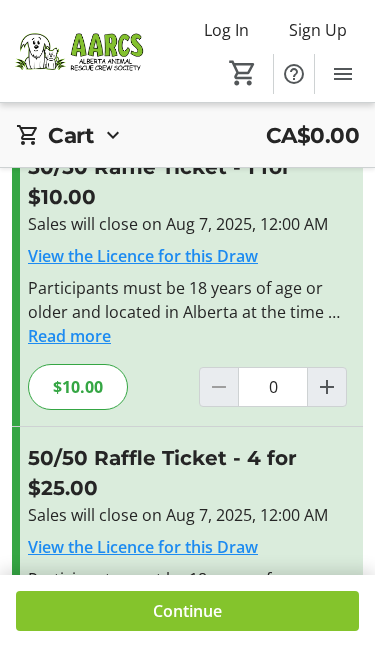 click 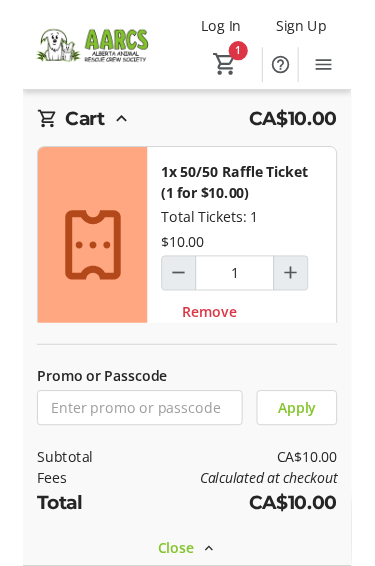 scroll, scrollTop: 119, scrollLeft: 0, axis: vertical 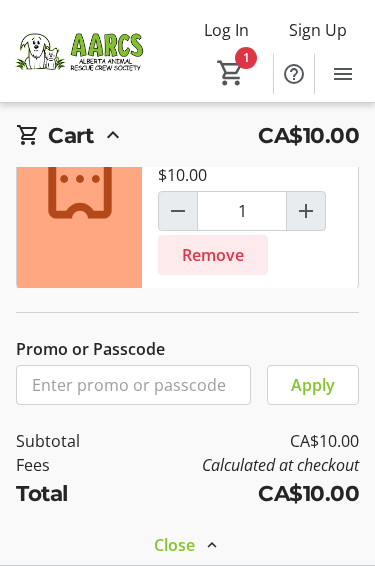 click on "Remove" at bounding box center (213, 255) 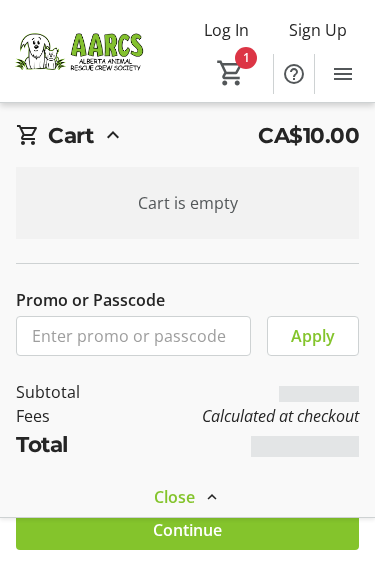 scroll, scrollTop: 0, scrollLeft: 0, axis: both 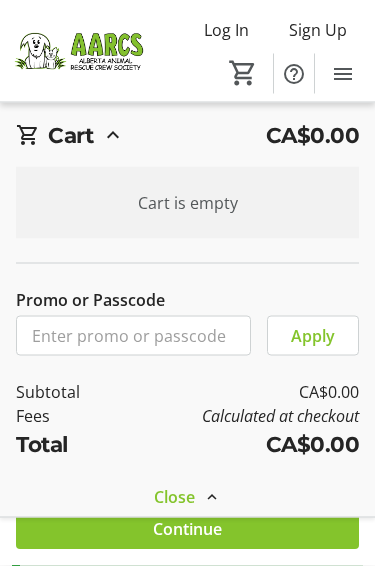 click on "Continue" 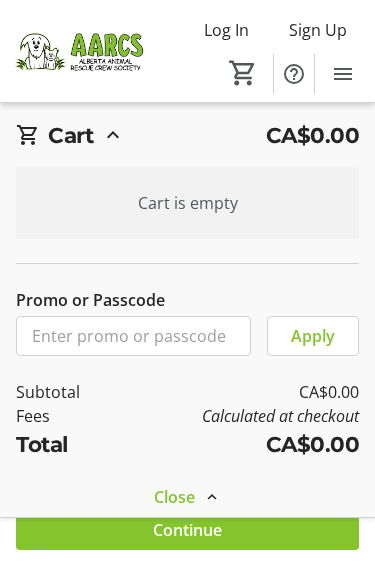 click on "Continue" 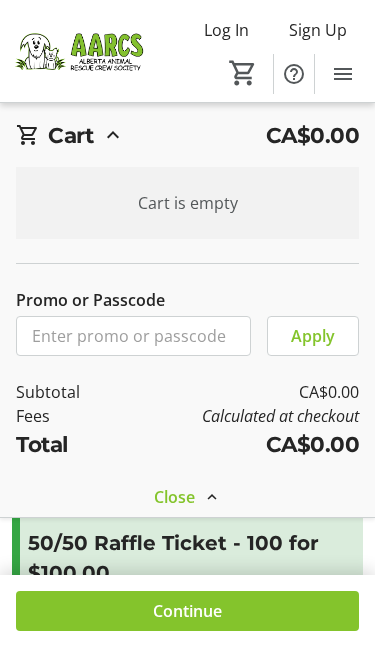 scroll, scrollTop: 631, scrollLeft: 0, axis: vertical 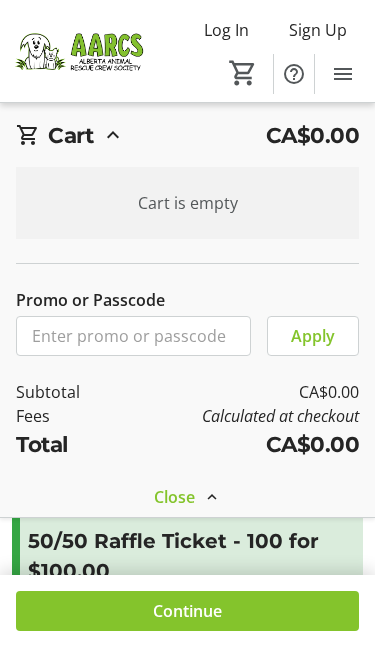 click at bounding box center [212, 497] 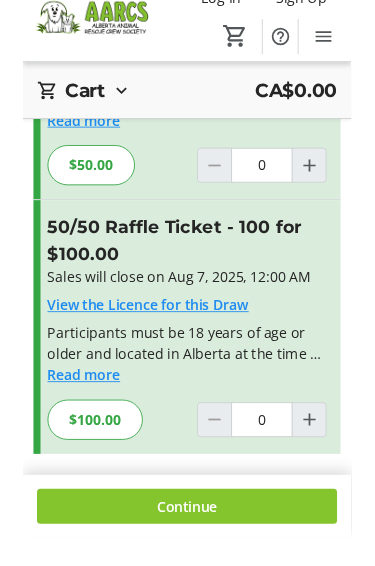 scroll, scrollTop: 912, scrollLeft: 0, axis: vertical 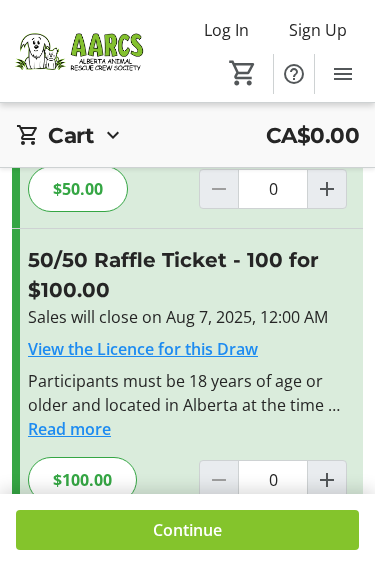 click 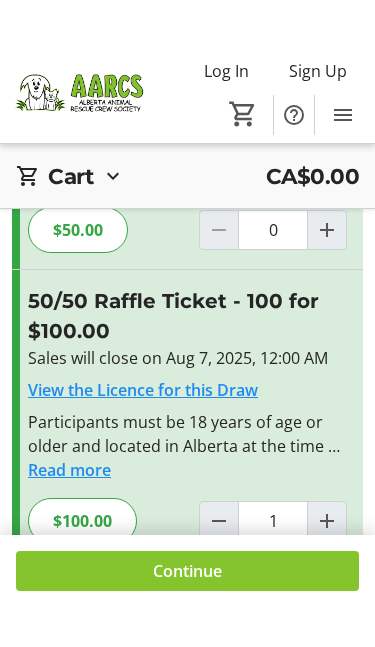 scroll, scrollTop: 880, scrollLeft: 0, axis: vertical 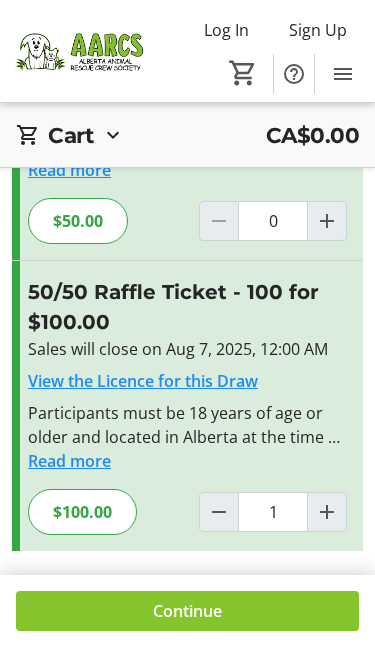 click 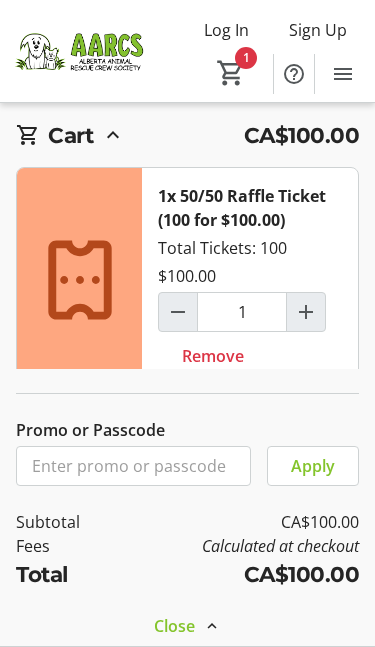 click at bounding box center (187, 626) 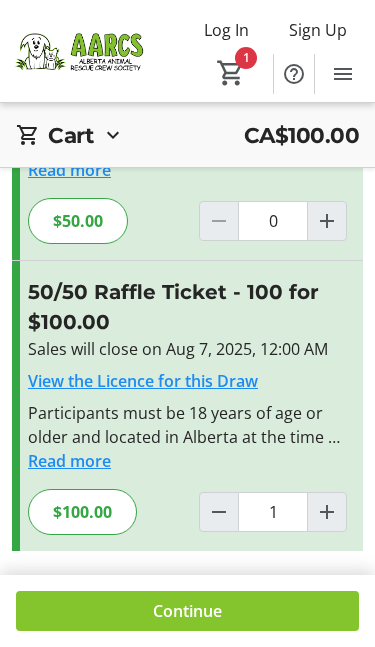 click on "Continue" 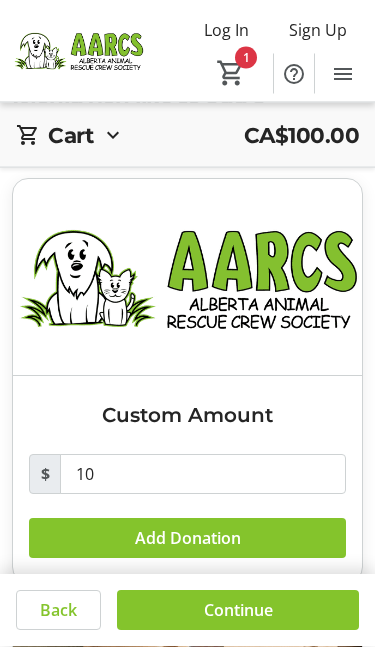 scroll, scrollTop: 100, scrollLeft: 0, axis: vertical 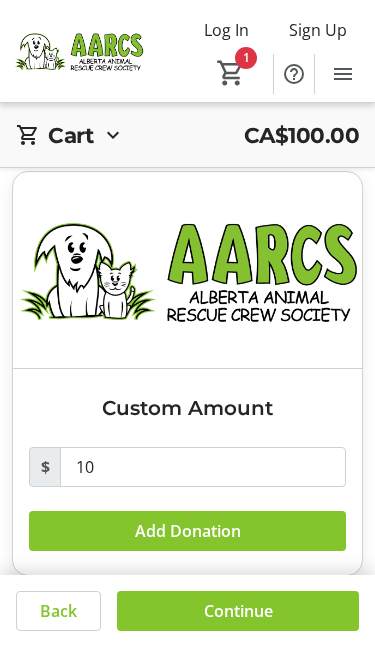 click on "Back" 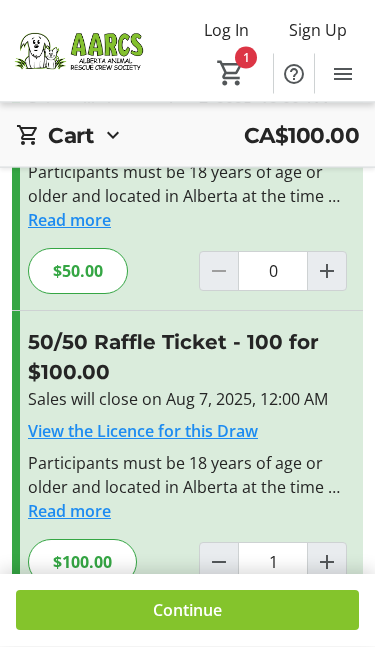 scroll, scrollTop: 880, scrollLeft: 0, axis: vertical 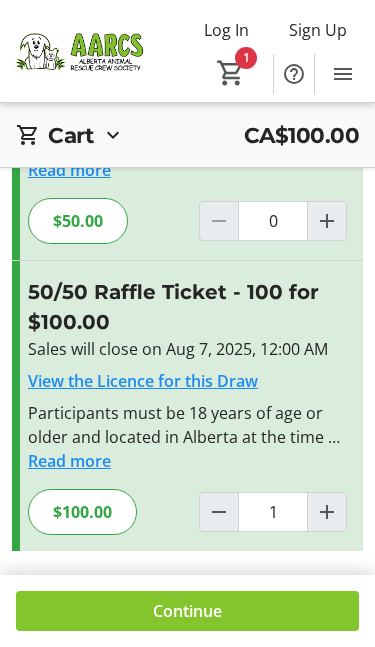 click 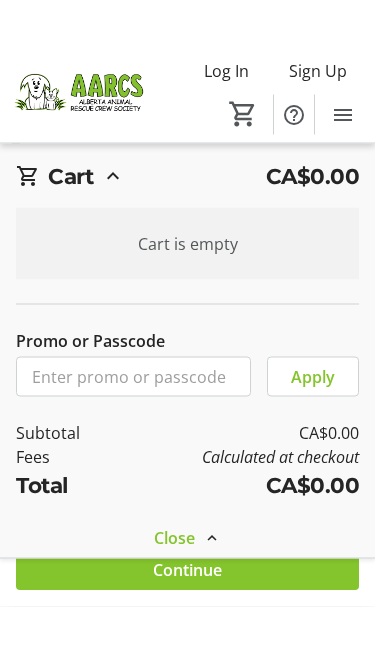 scroll, scrollTop: 880, scrollLeft: 0, axis: vertical 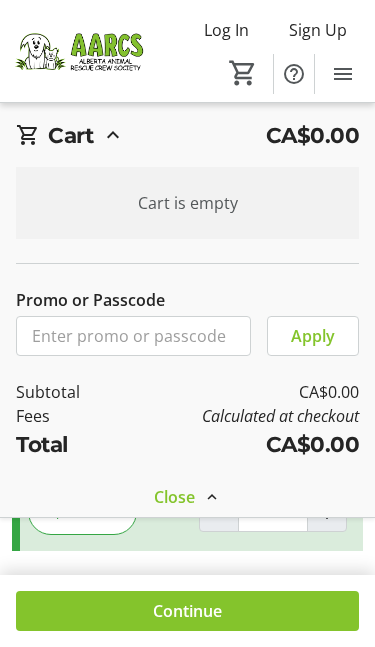 click on "Close" at bounding box center [174, 497] 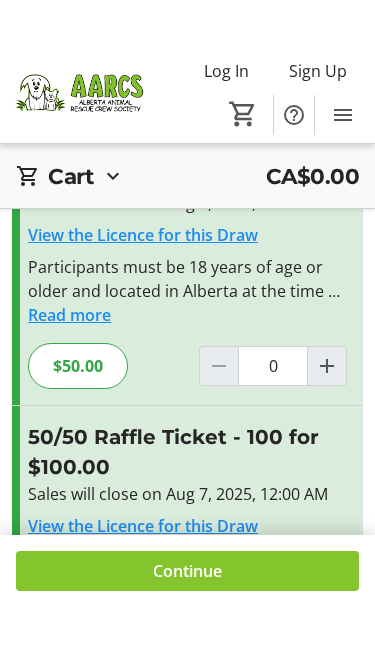 scroll, scrollTop: 778, scrollLeft: 0, axis: vertical 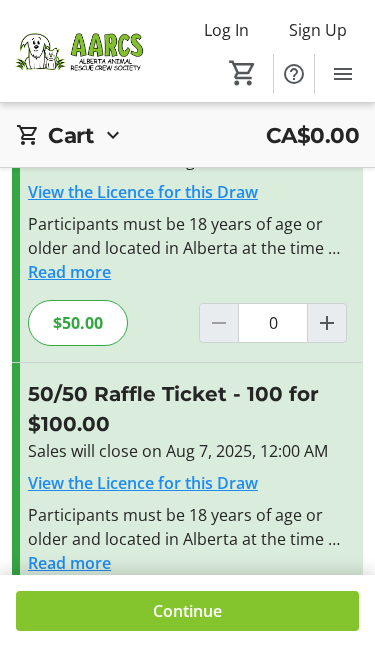click 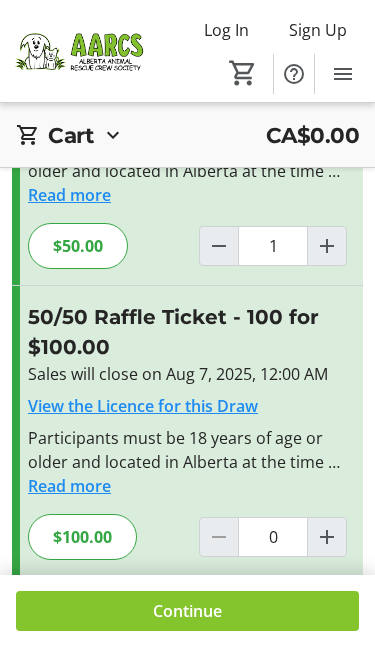 scroll, scrollTop: 880, scrollLeft: 0, axis: vertical 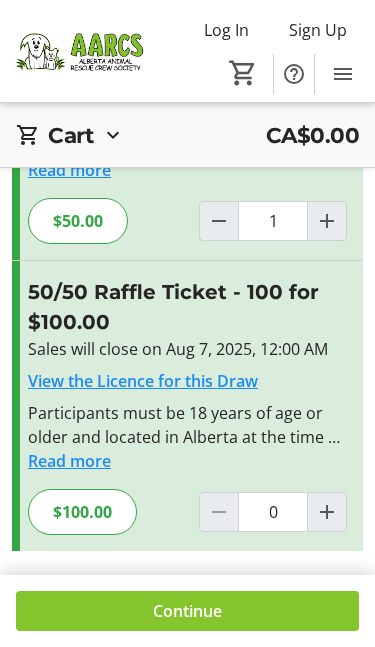 click on "Continue" 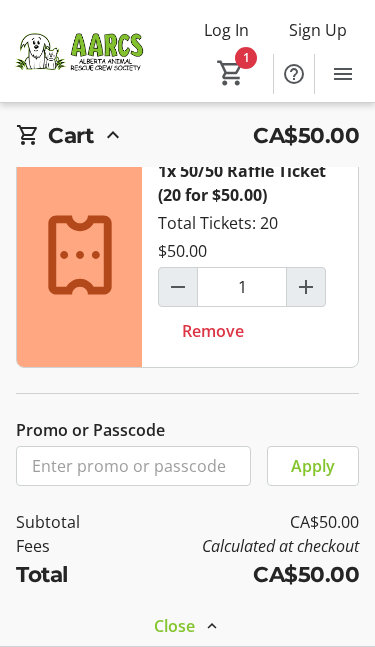 scroll, scrollTop: 24, scrollLeft: 0, axis: vertical 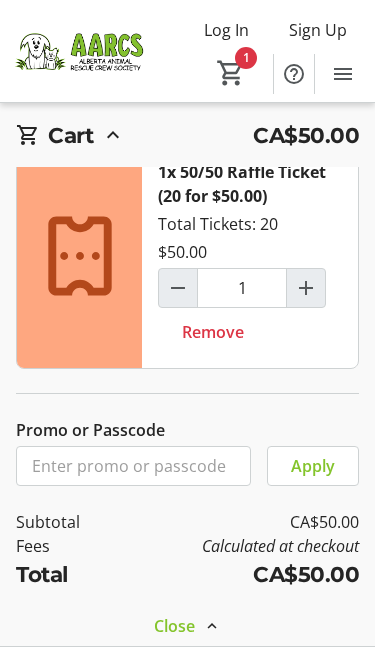 click at bounding box center (187, 626) 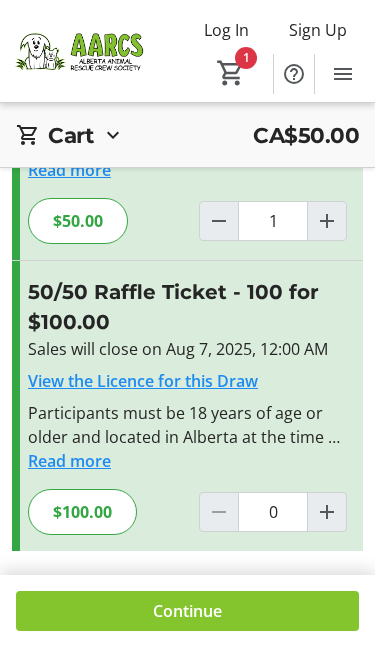 click 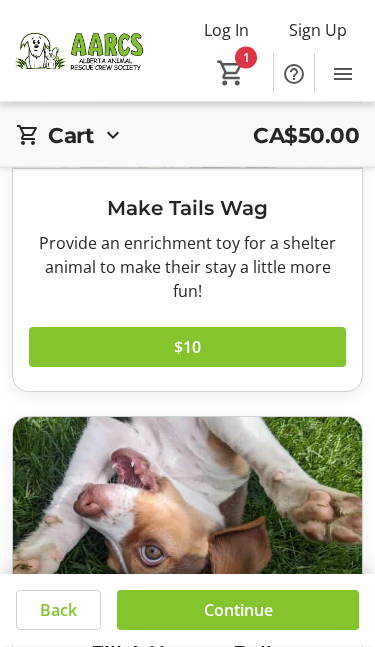 scroll, scrollTop: 738, scrollLeft: 0, axis: vertical 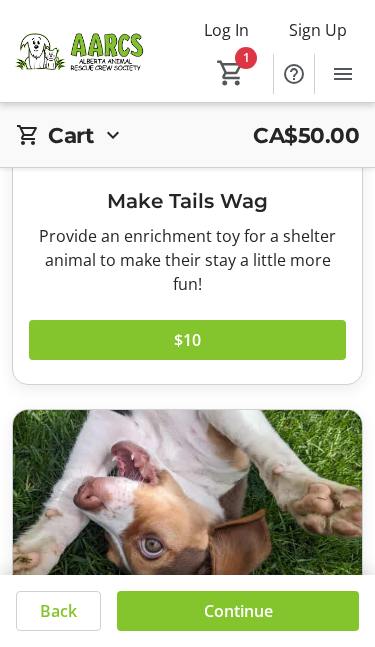 click 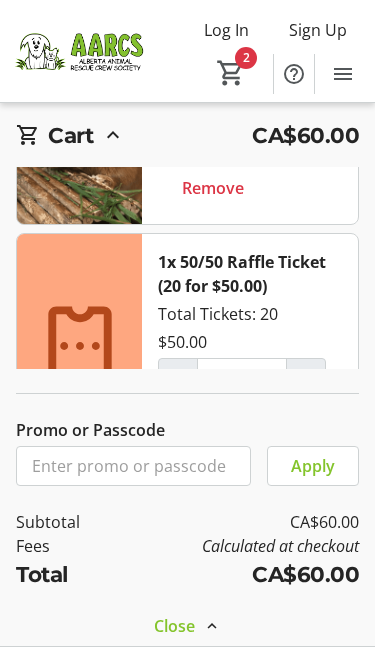 scroll, scrollTop: 151, scrollLeft: 0, axis: vertical 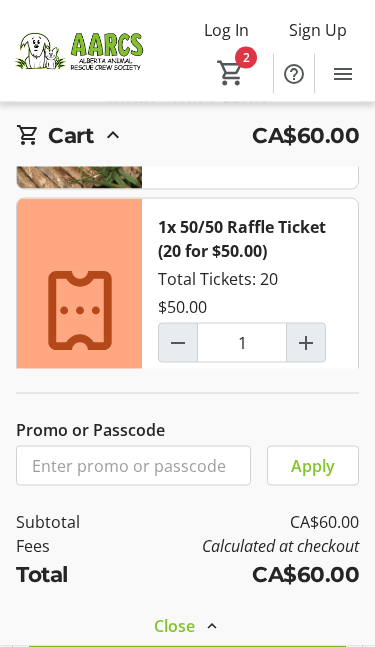 click at bounding box center [187, 626] 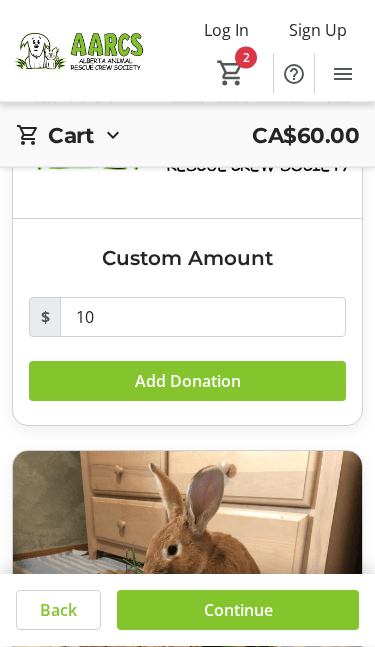 scroll, scrollTop: 251, scrollLeft: 0, axis: vertical 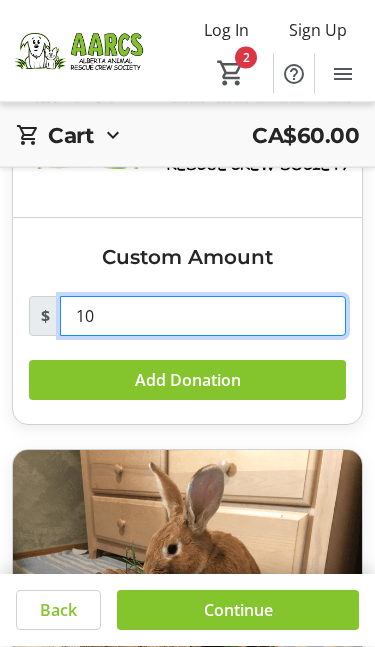 click on "10" at bounding box center [203, 317] 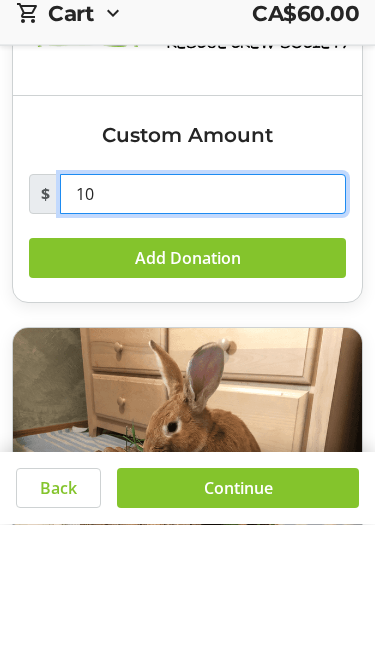 type on "1" 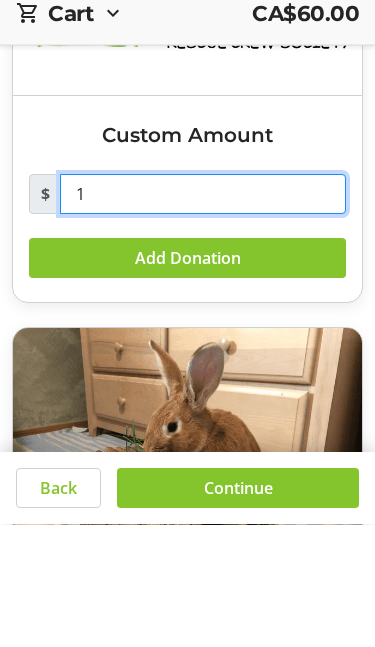 type 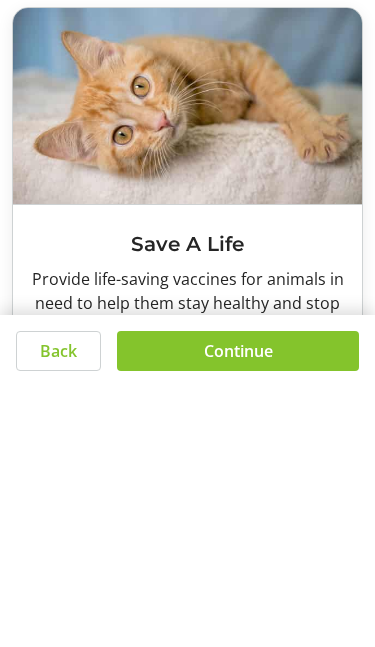 scroll, scrollTop: 1313, scrollLeft: 0, axis: vertical 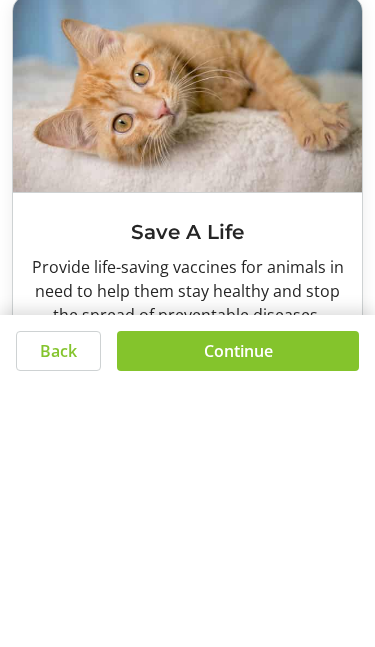 click on "Back" 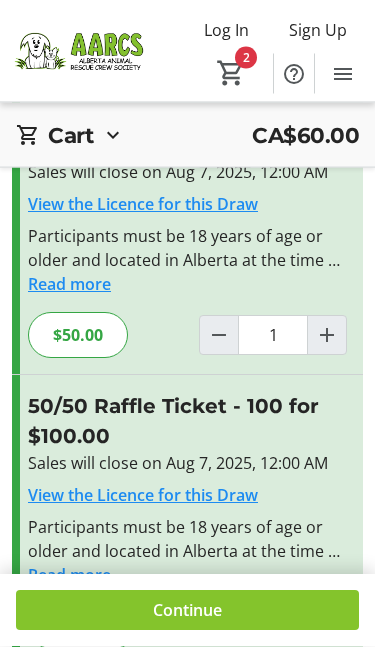 scroll, scrollTop: 880, scrollLeft: 0, axis: vertical 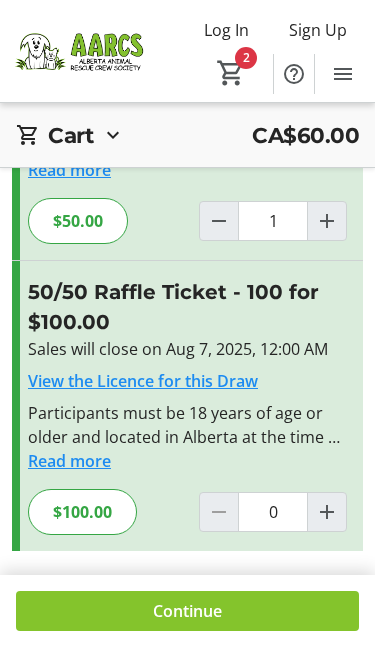 click 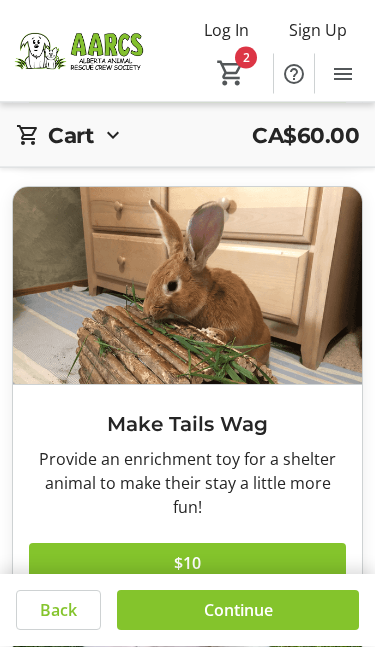 scroll, scrollTop: 358, scrollLeft: 0, axis: vertical 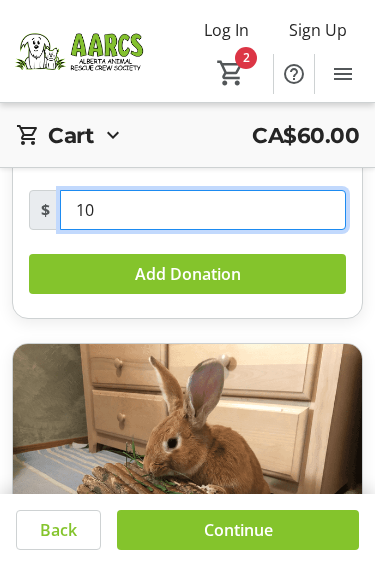 click on "10" at bounding box center (203, 210) 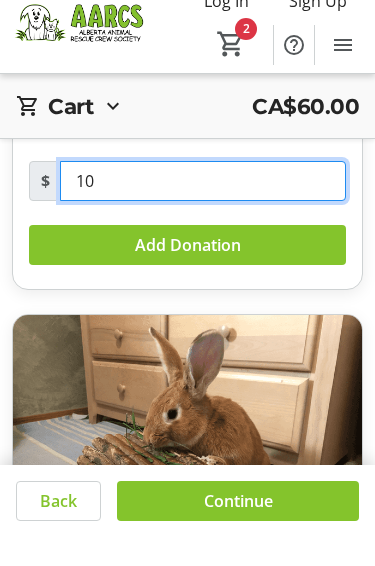 type on "1" 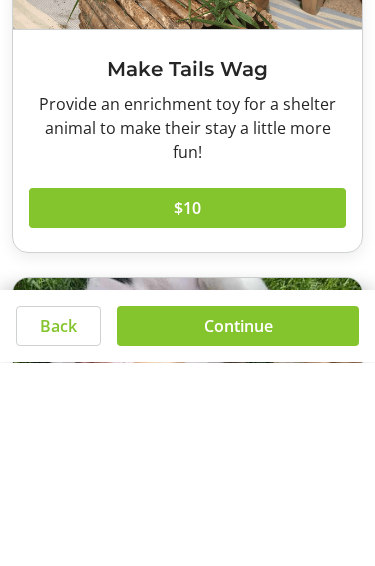 scroll, scrollTop: 707, scrollLeft: 0, axis: vertical 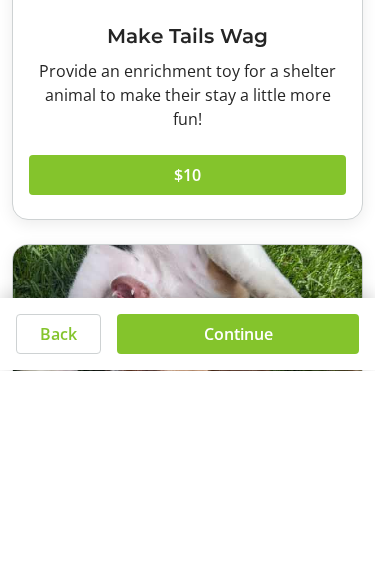 type 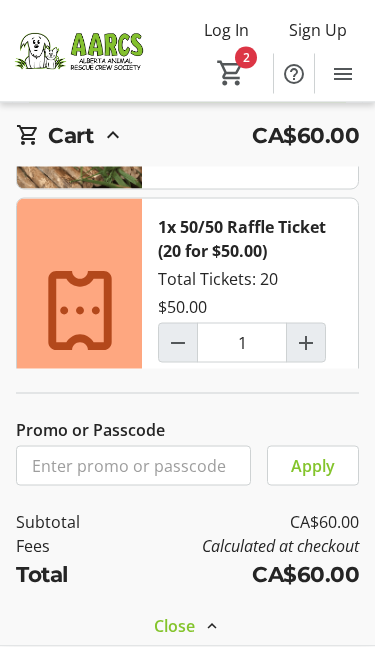 scroll, scrollTop: 1437, scrollLeft: 0, axis: vertical 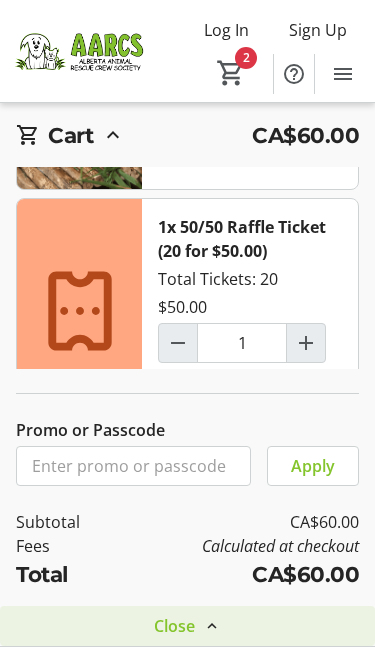 click on "Close" at bounding box center [174, 626] 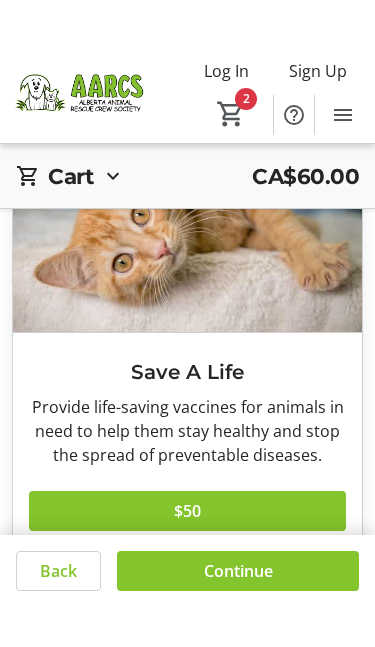 scroll, scrollTop: 1437, scrollLeft: 0, axis: vertical 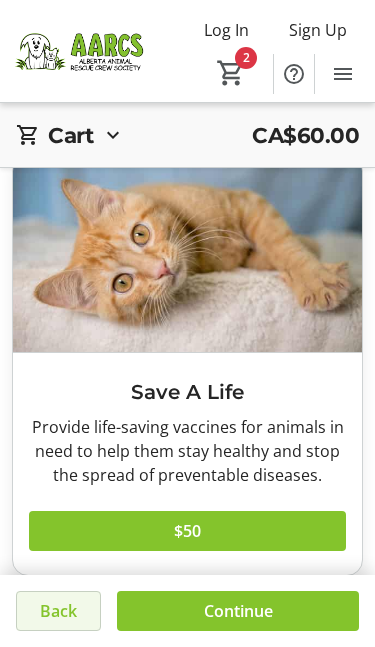 click on "Back" 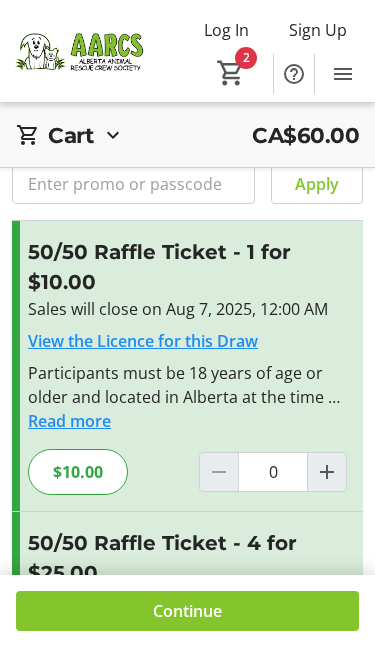 type on "1" 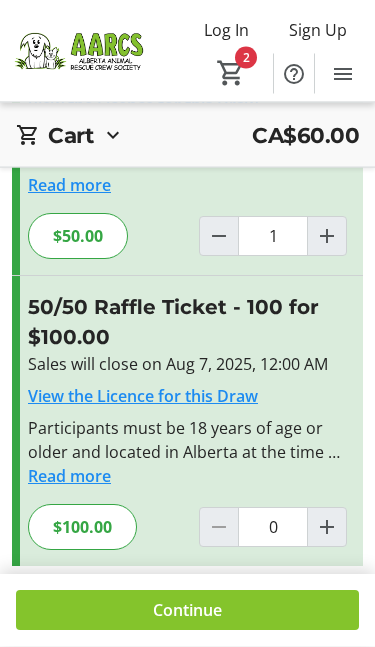 scroll, scrollTop: 880, scrollLeft: 0, axis: vertical 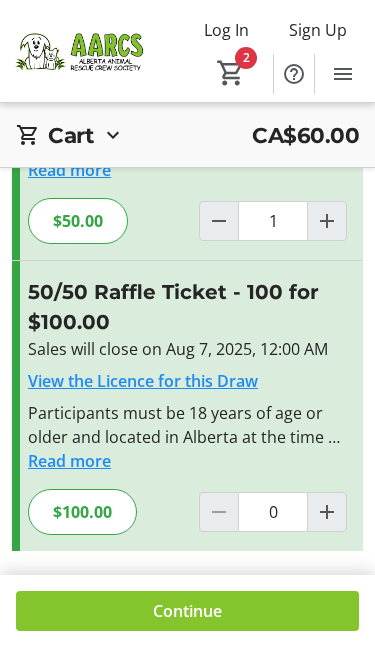 click on "Continue" 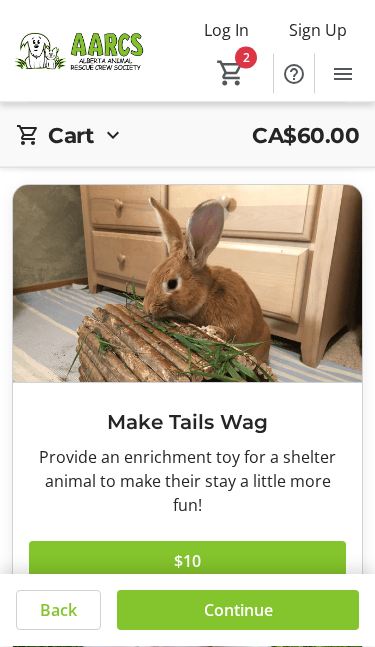 scroll, scrollTop: 548, scrollLeft: 0, axis: vertical 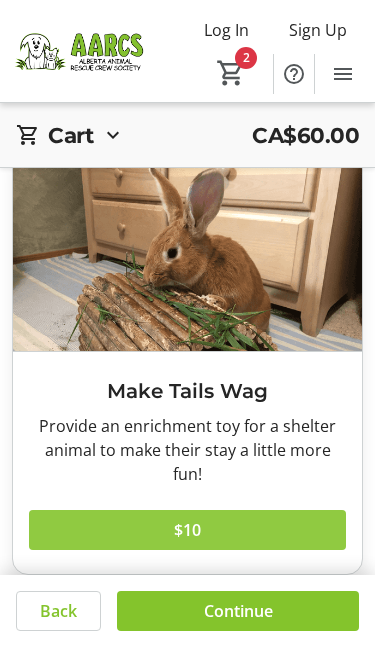 click 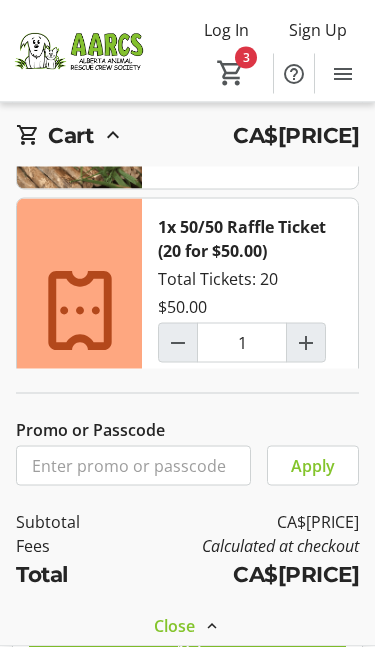 scroll, scrollTop: 881, scrollLeft: 0, axis: vertical 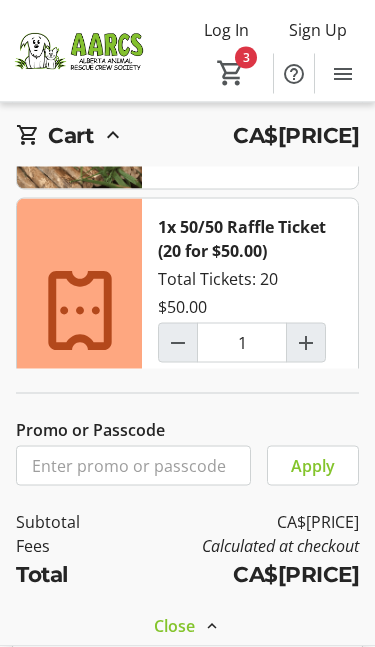 click at bounding box center [187, 626] 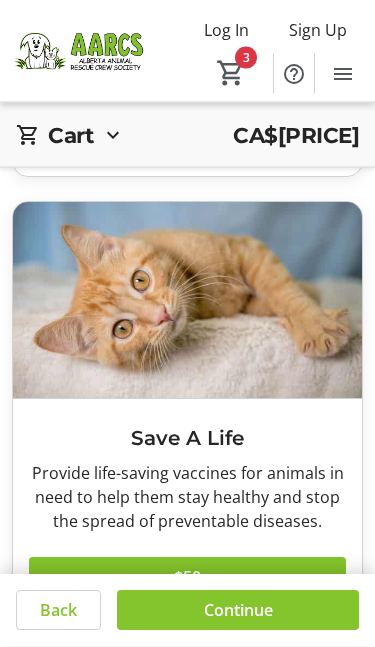 scroll, scrollTop: 1413, scrollLeft: 0, axis: vertical 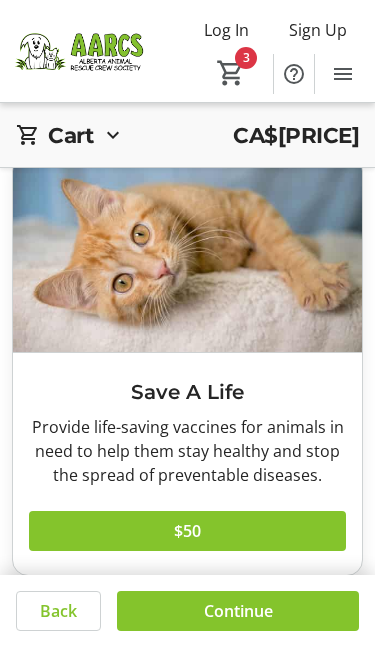 click 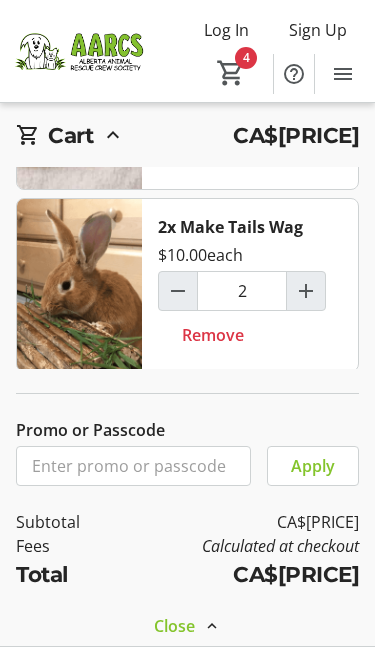 click at bounding box center [178, 291] 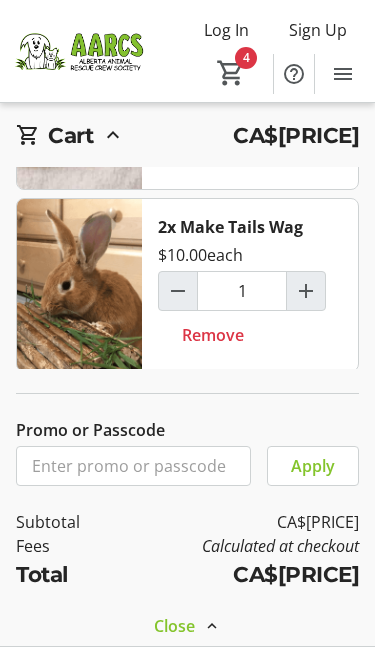 click at bounding box center [178, 291] 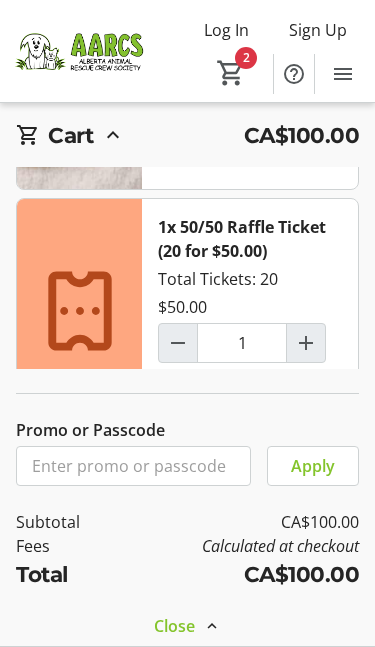 scroll, scrollTop: 164, scrollLeft: 0, axis: vertical 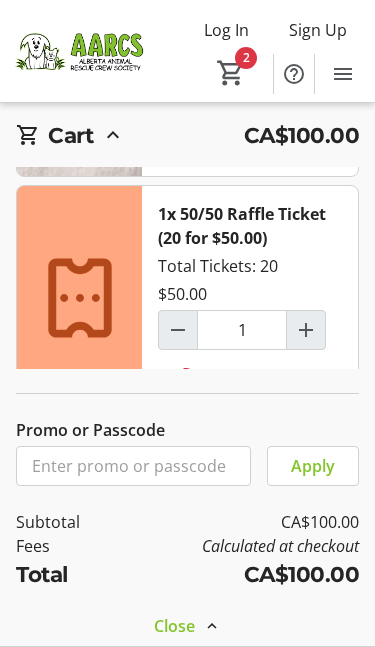 click at bounding box center (187, 626) 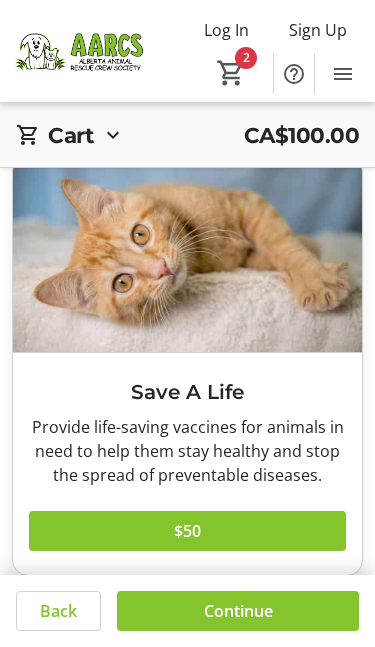 click on "Continue" 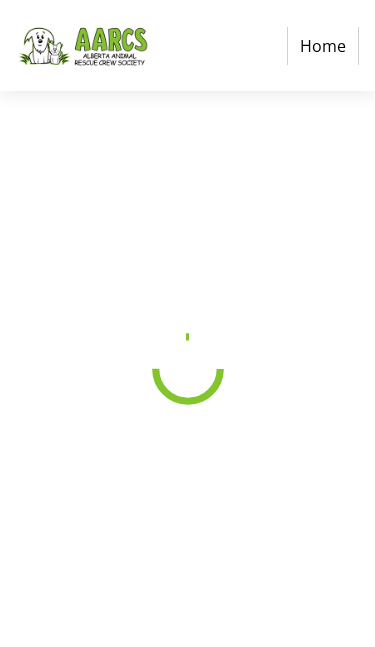 scroll, scrollTop: 0, scrollLeft: 0, axis: both 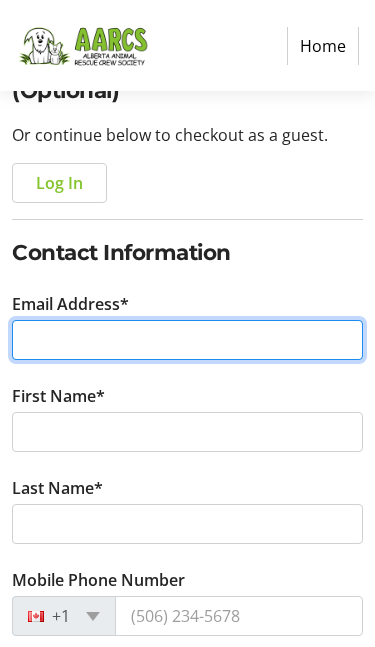 click on "Email Address*" at bounding box center (187, 341) 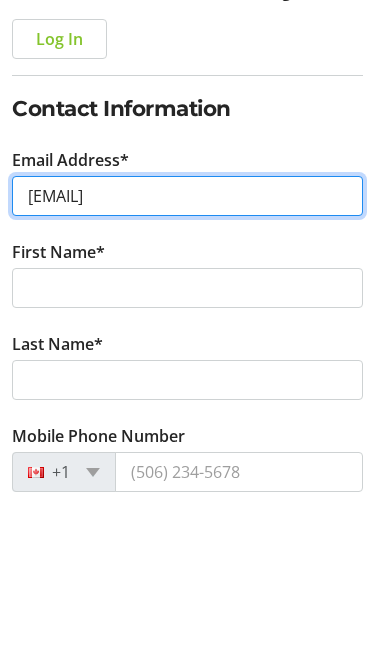 type on "[EMAIL]" 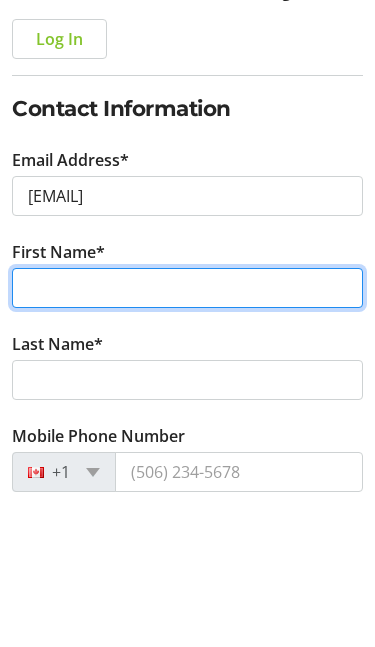 click on "First Name*" at bounding box center (187, 433) 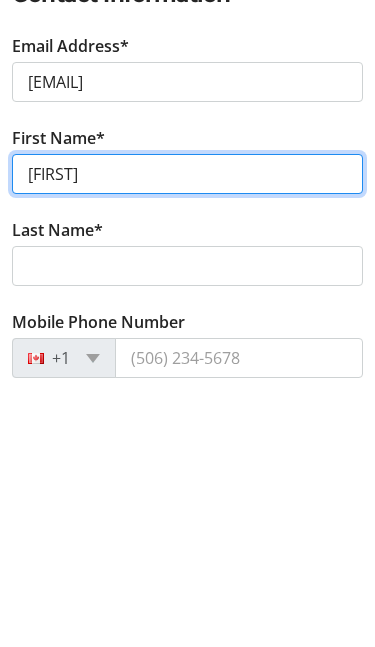 type on "[FIRST]" 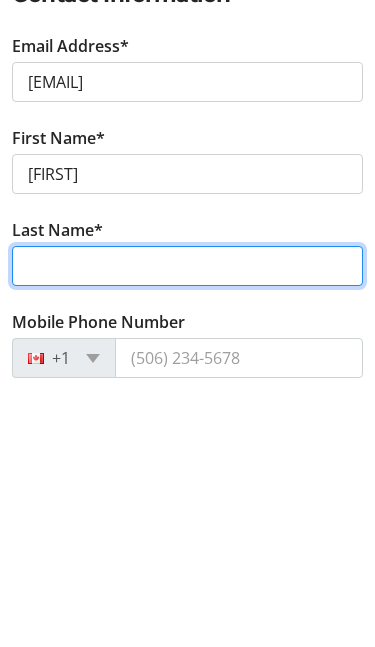 click on "Last Name*" at bounding box center (187, 525) 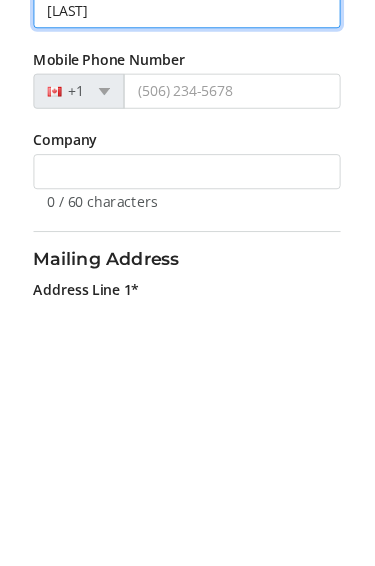scroll, scrollTop: 446, scrollLeft: 0, axis: vertical 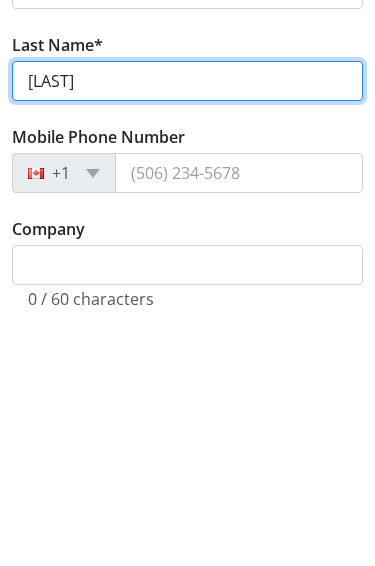 type on "[LAST]" 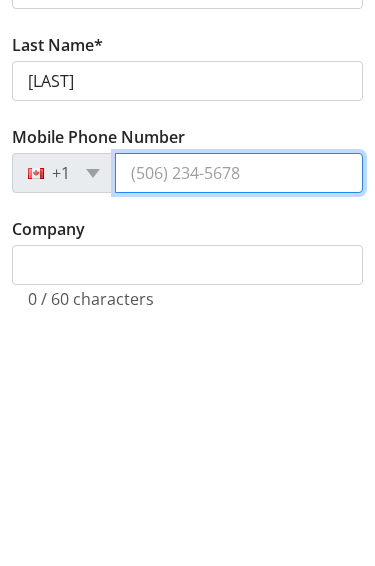 click on "Mobile Phone Number" at bounding box center (239, 407) 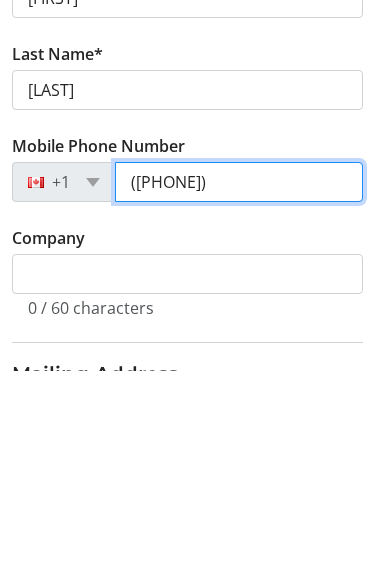type on "([PHONE])" 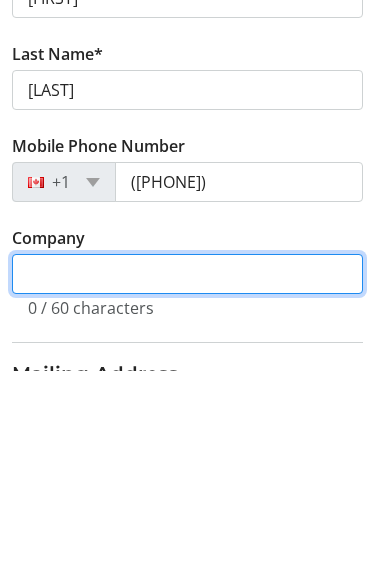 click on "Company" at bounding box center [187, 470] 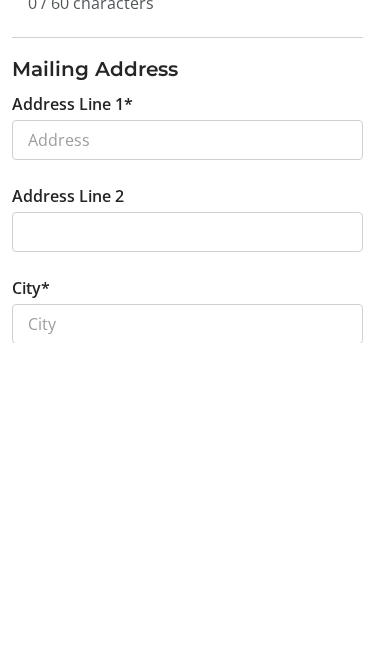 scroll, scrollTop: 697, scrollLeft: 0, axis: vertical 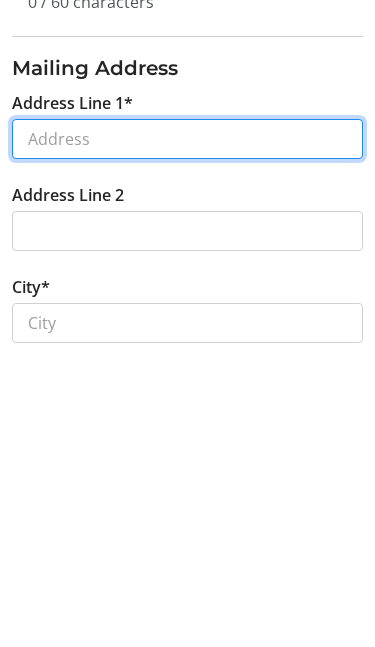 click on "Address Line 1*" at bounding box center (187, 419) 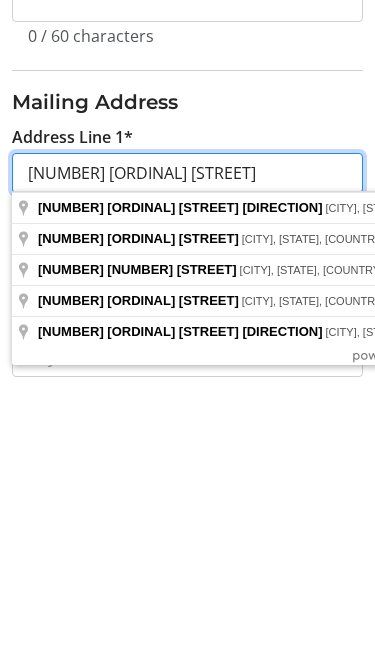 click on "[NUMBER] [ORDINAL] [STREET]" at bounding box center (187, 419) 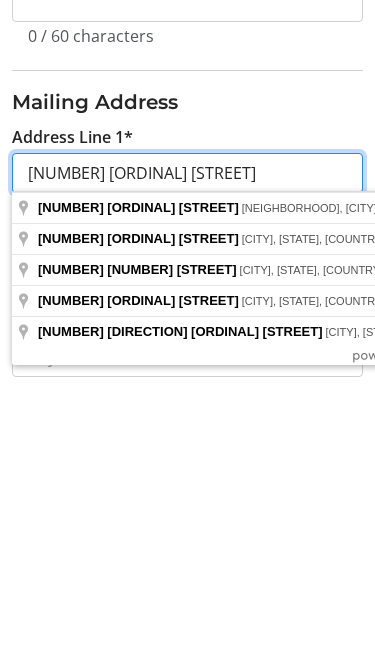 click on "[NUMBER] [ORDINAL] [STREET]" at bounding box center [187, 419] 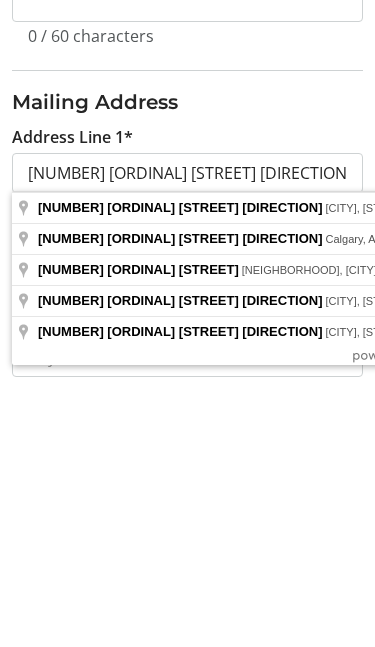 type on "[NUMBER] [ORDINAL] [STREET] [DIRECTION]" 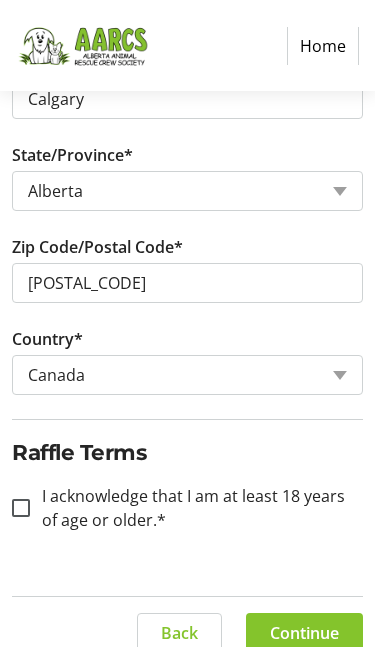 scroll, scrollTop: 1221, scrollLeft: 0, axis: vertical 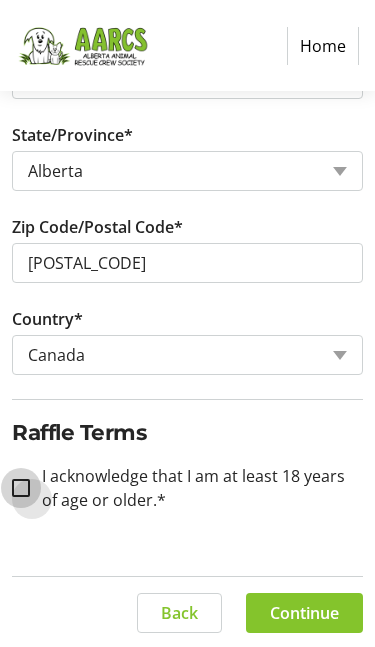 click on "I acknowledge that I am at least 18 years of age or older.*" at bounding box center (21, 488) 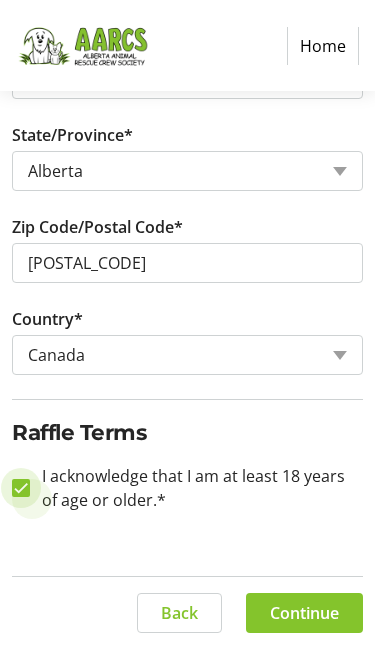 checkbox on "true" 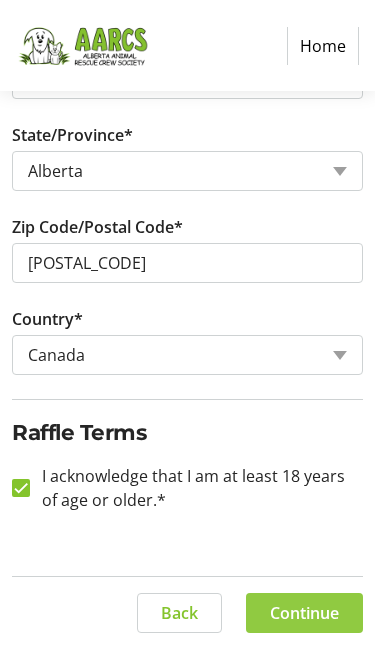 click on "Continue" 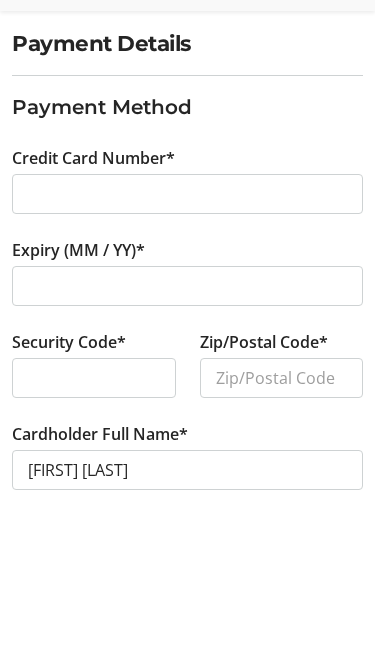 scroll, scrollTop: 207, scrollLeft: 0, axis: vertical 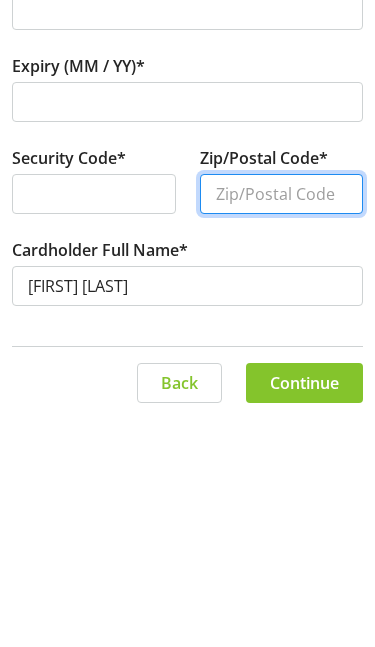 click on "Zip/Postal Code*" at bounding box center (282, 423) 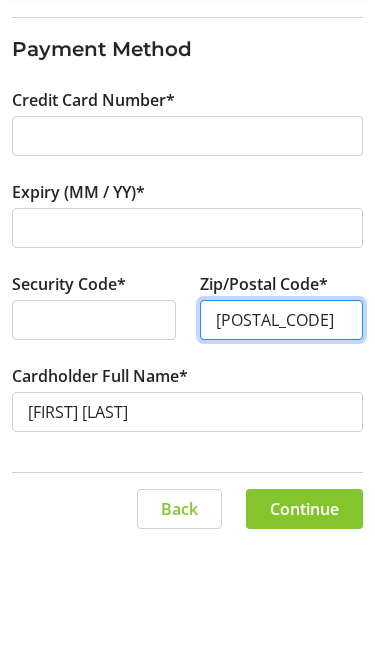 type on "[POSTAL_CODE]" 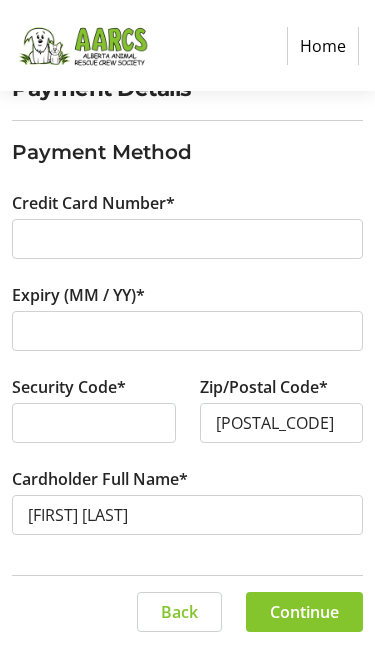 click 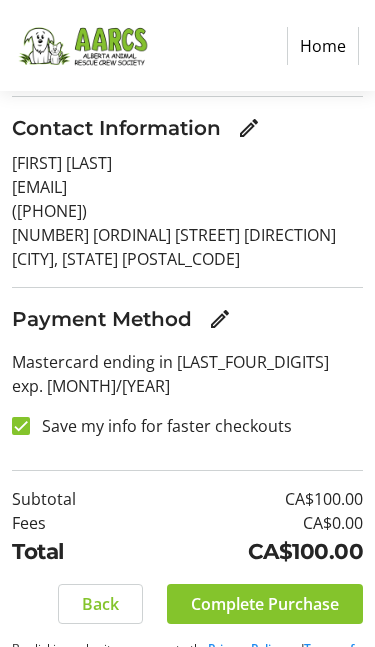 scroll, scrollTop: 250, scrollLeft: 0, axis: vertical 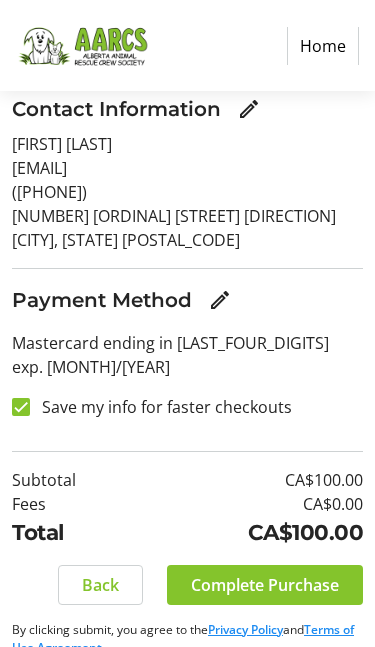 click at bounding box center [21, 407] 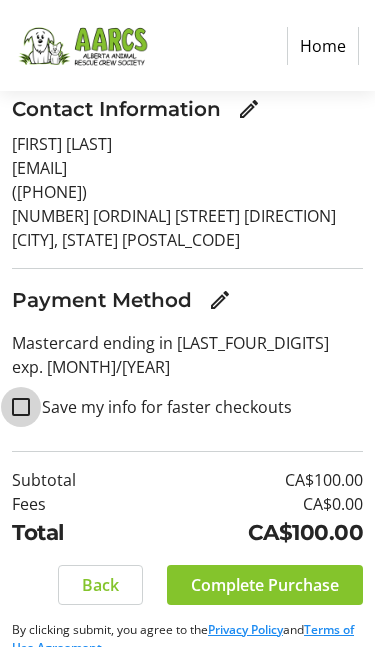 checkbox on "false" 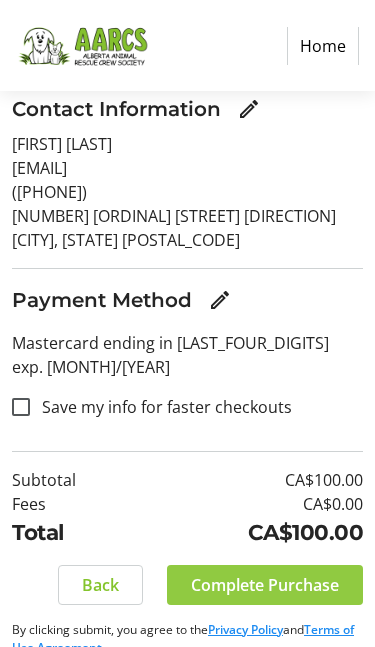 click on "Complete Purchase" 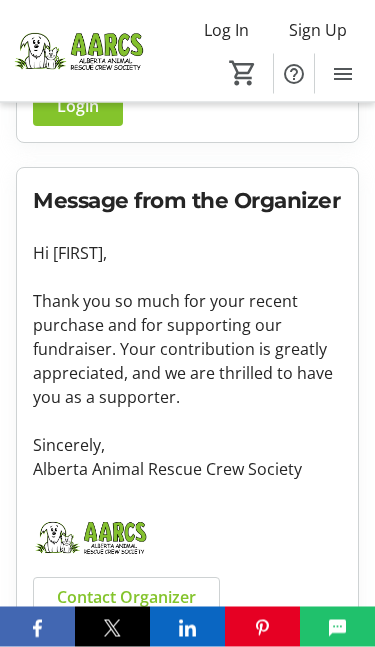 scroll, scrollTop: 862, scrollLeft: 0, axis: vertical 